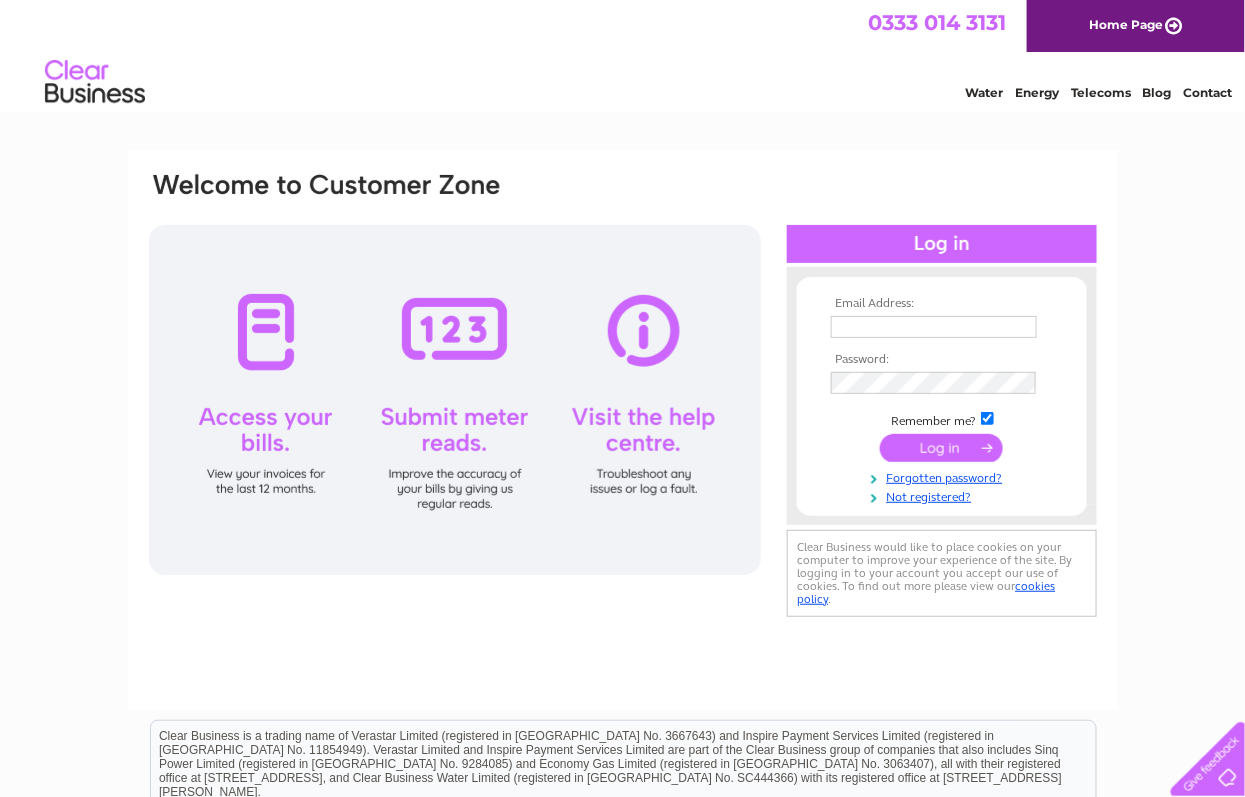 scroll, scrollTop: 0, scrollLeft: 0, axis: both 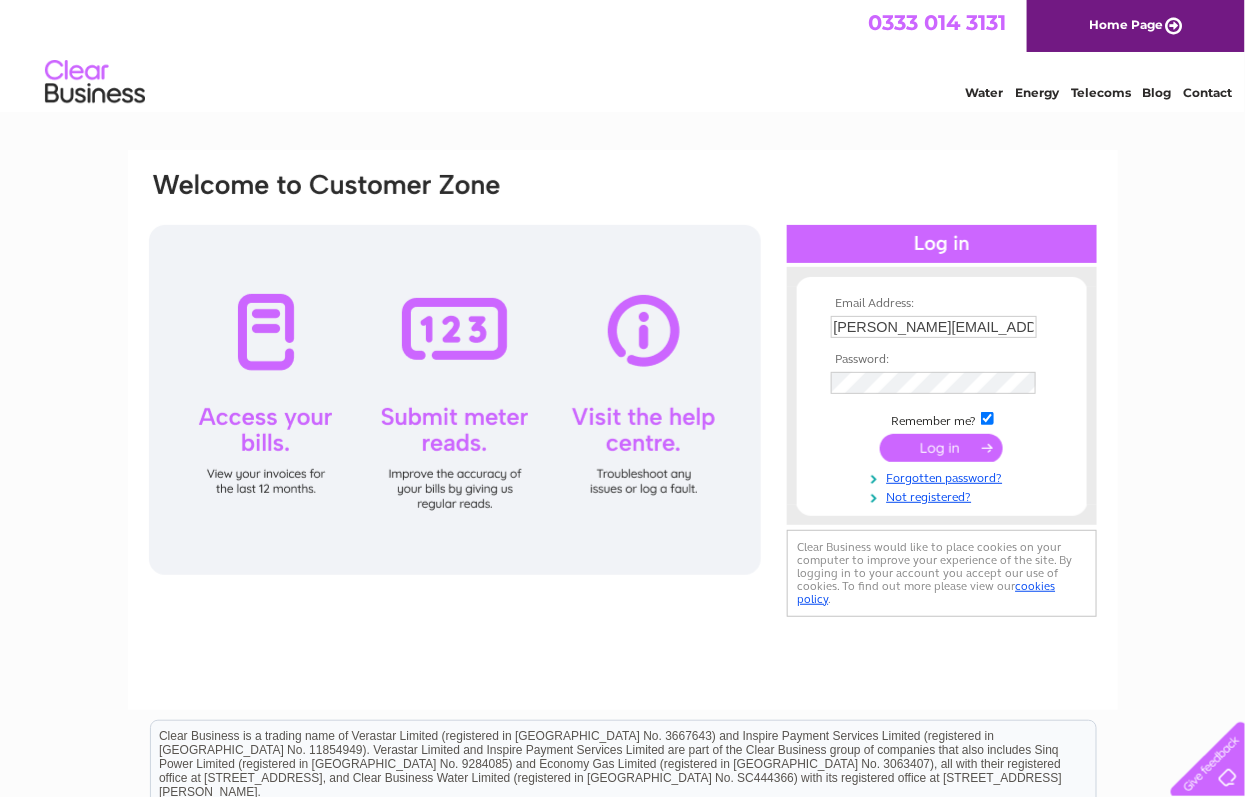 click at bounding box center [941, 448] 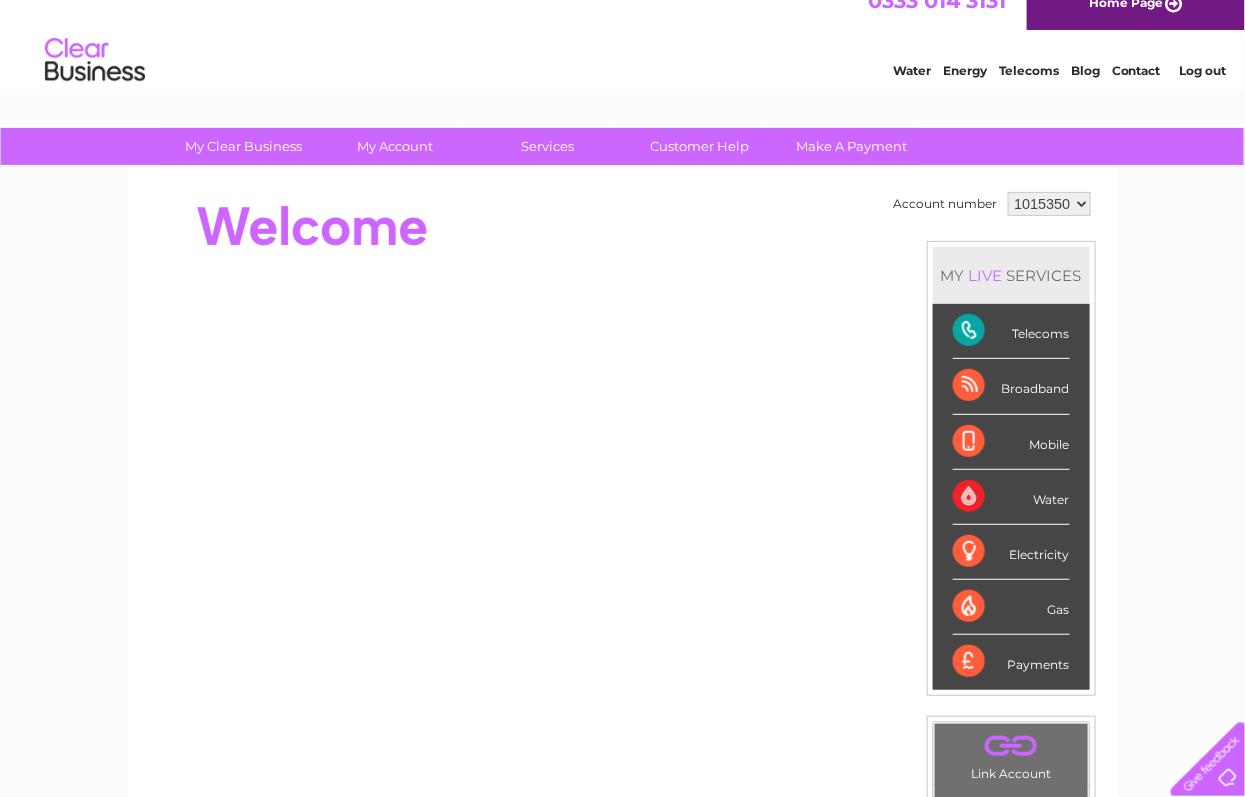 scroll, scrollTop: 0, scrollLeft: 0, axis: both 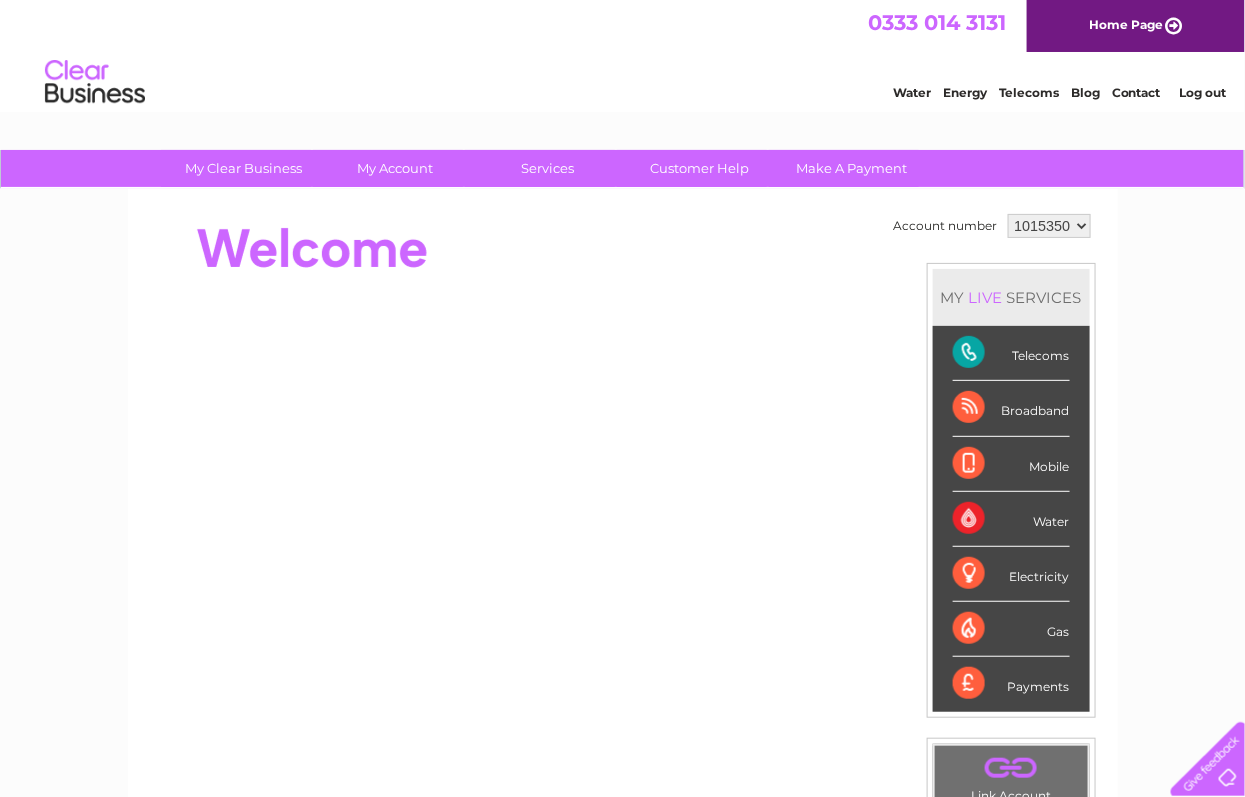 click on "Telecoms" at bounding box center (1011, 353) 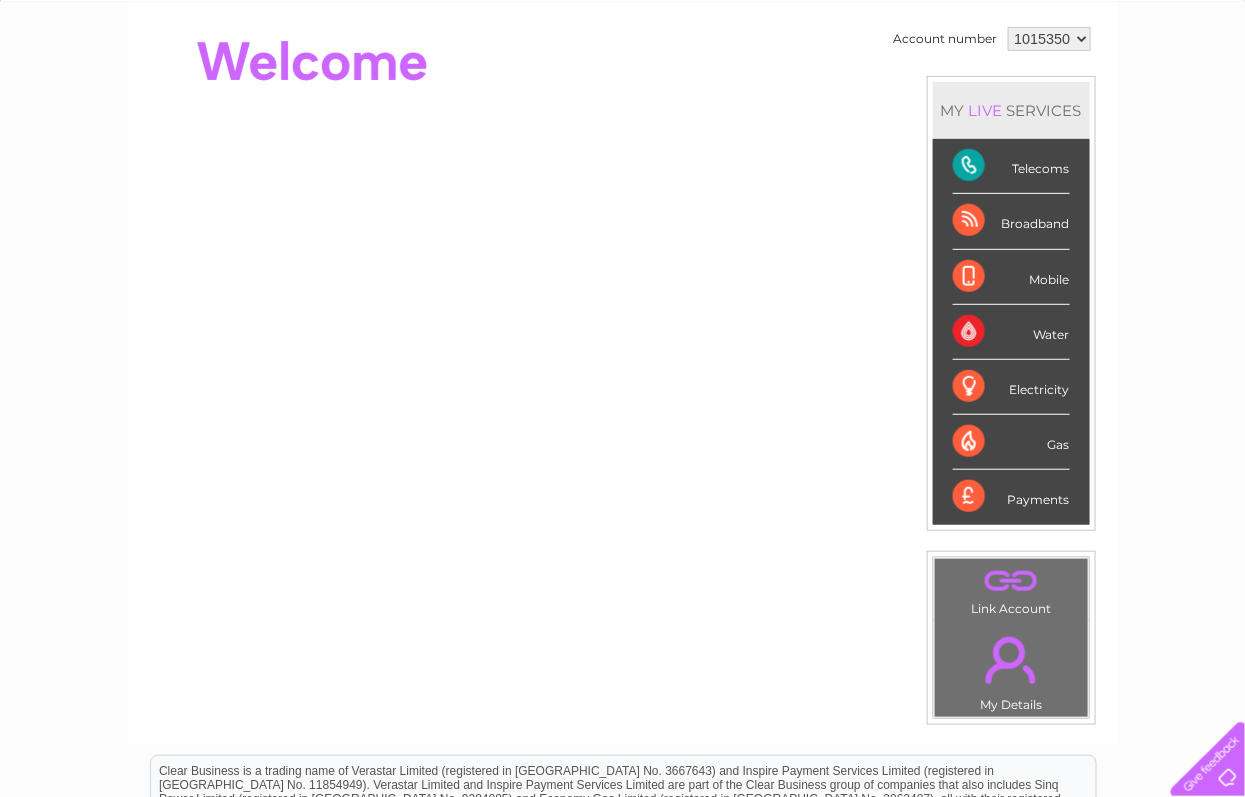scroll, scrollTop: 0, scrollLeft: 0, axis: both 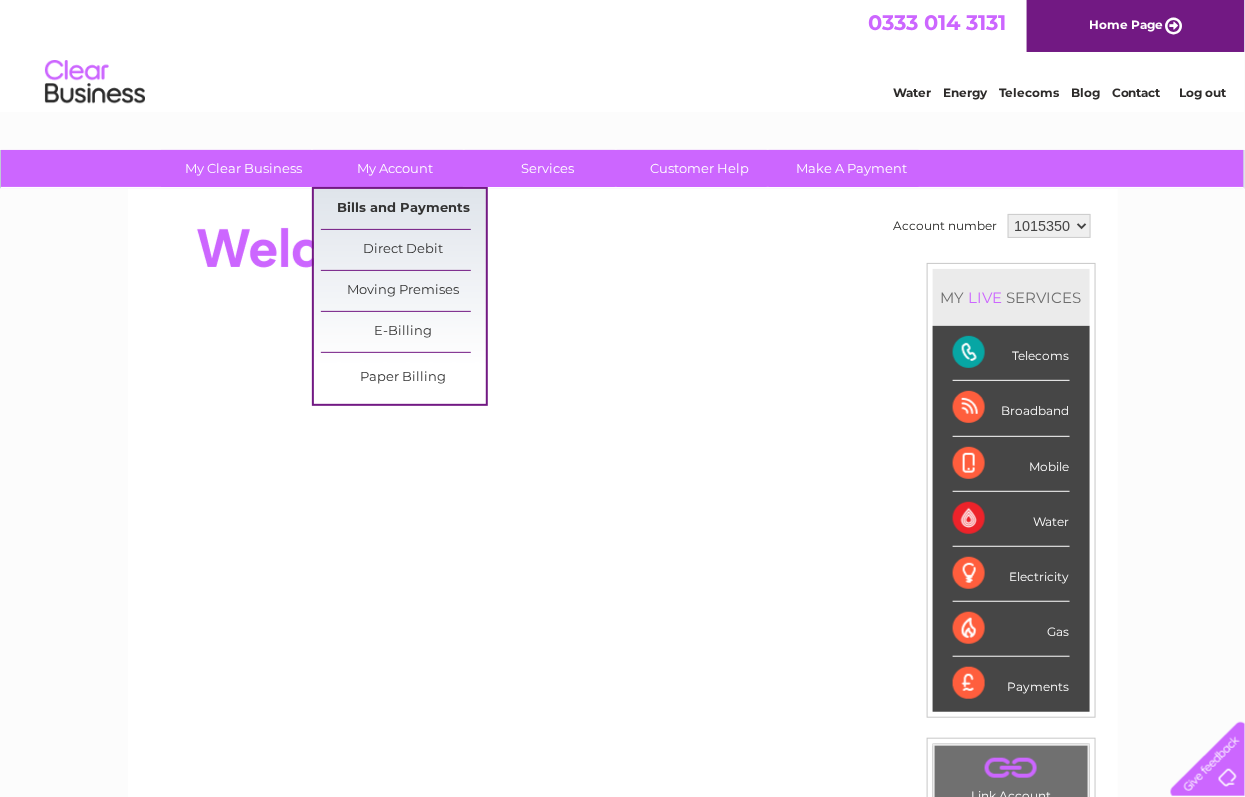 click on "Bills and Payments" at bounding box center [403, 209] 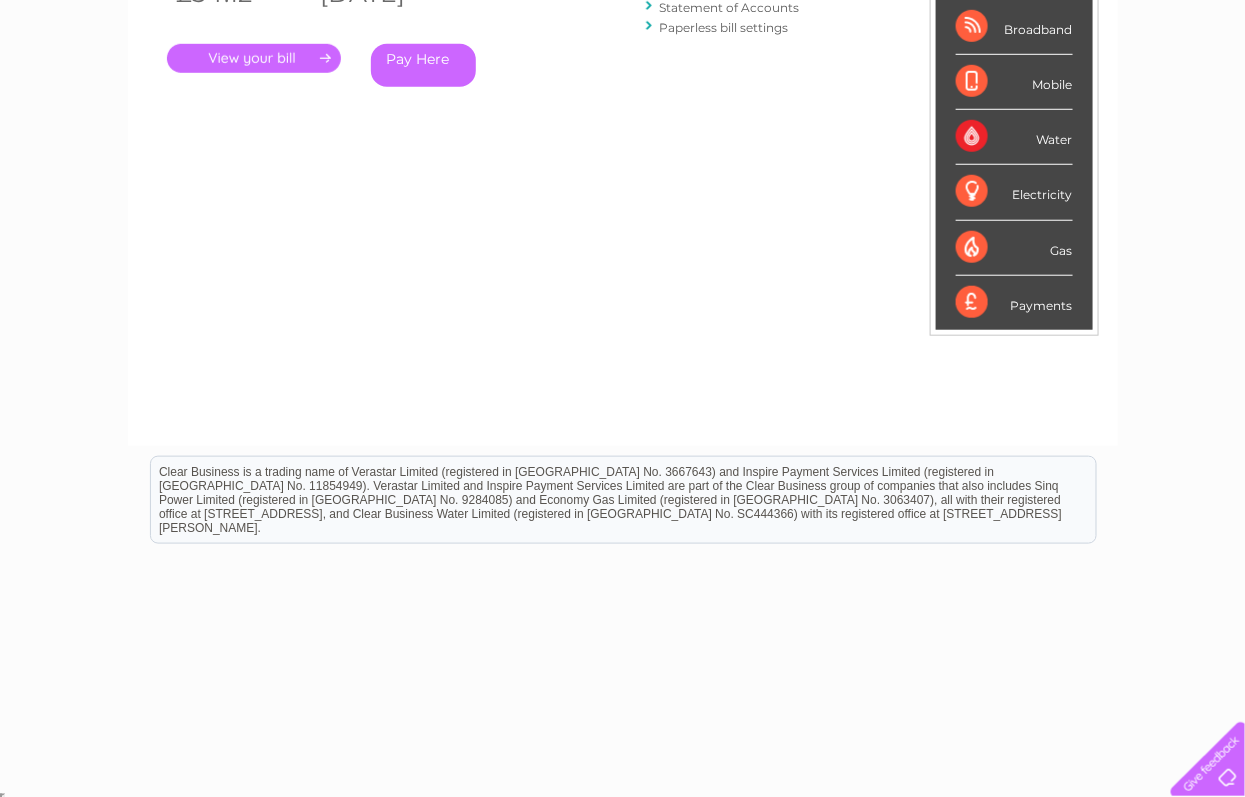 scroll, scrollTop: 0, scrollLeft: 0, axis: both 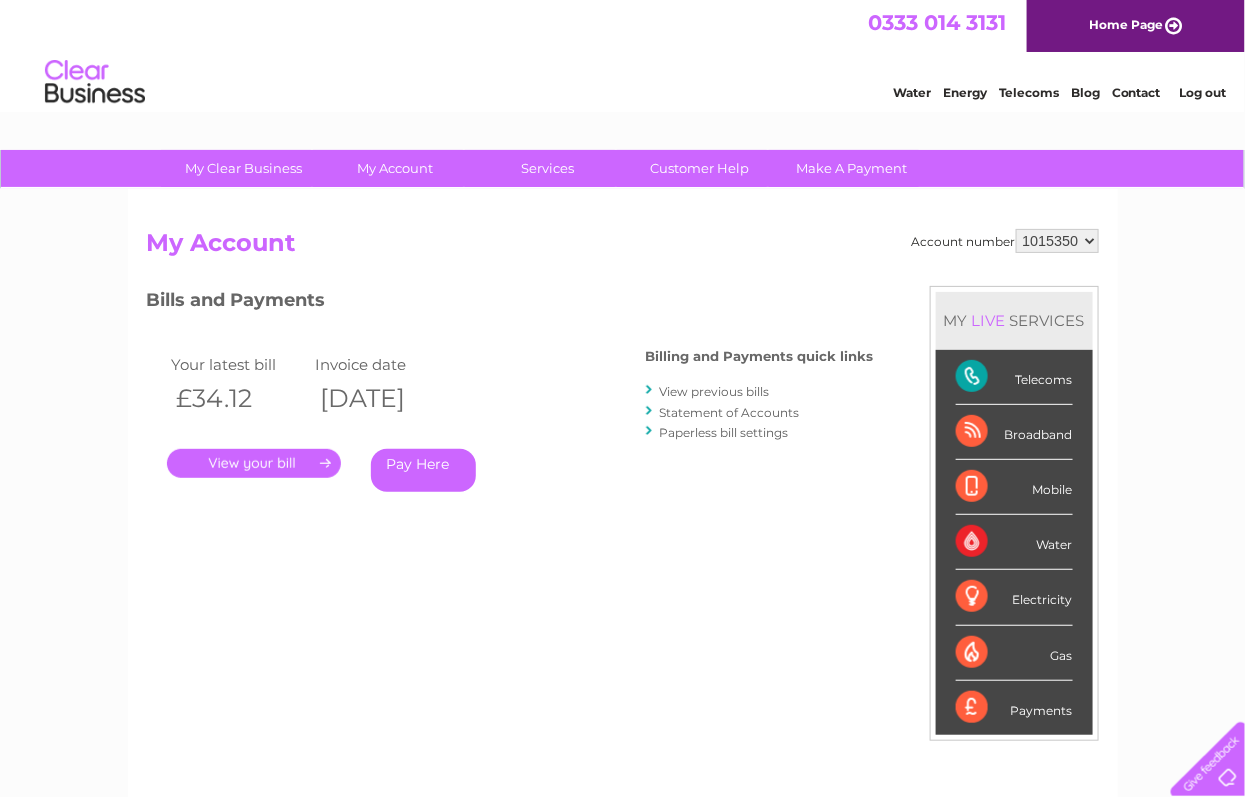 click on "Log out" at bounding box center [1202, 92] 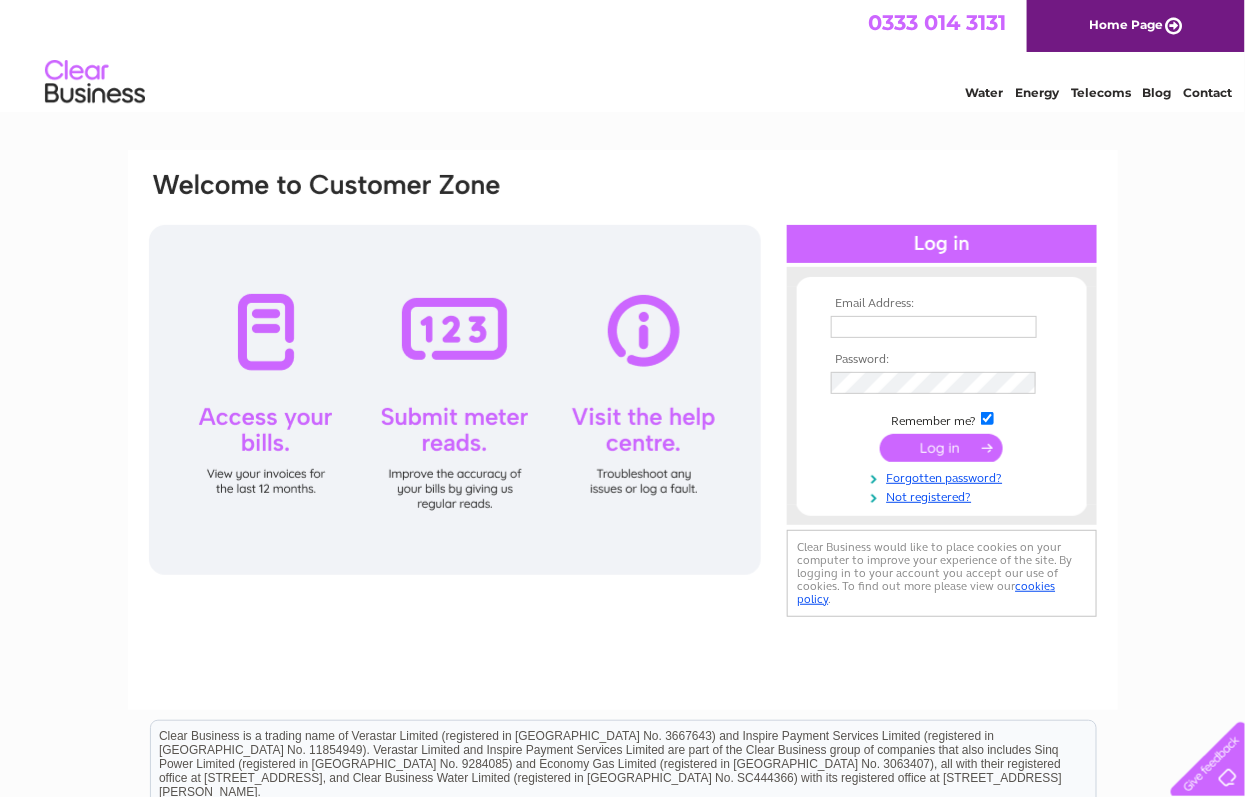 scroll, scrollTop: 0, scrollLeft: 0, axis: both 